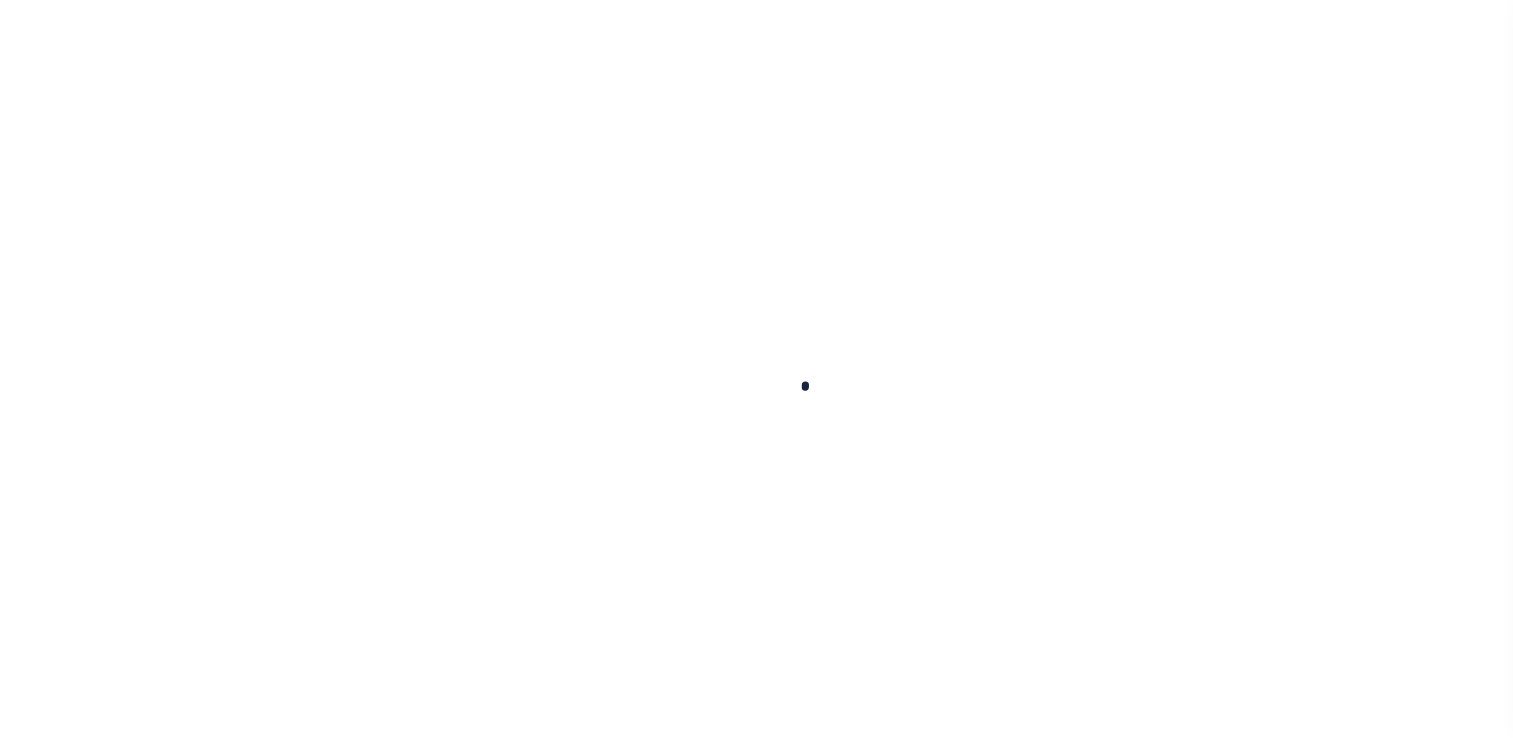 scroll, scrollTop: 0, scrollLeft: 0, axis: both 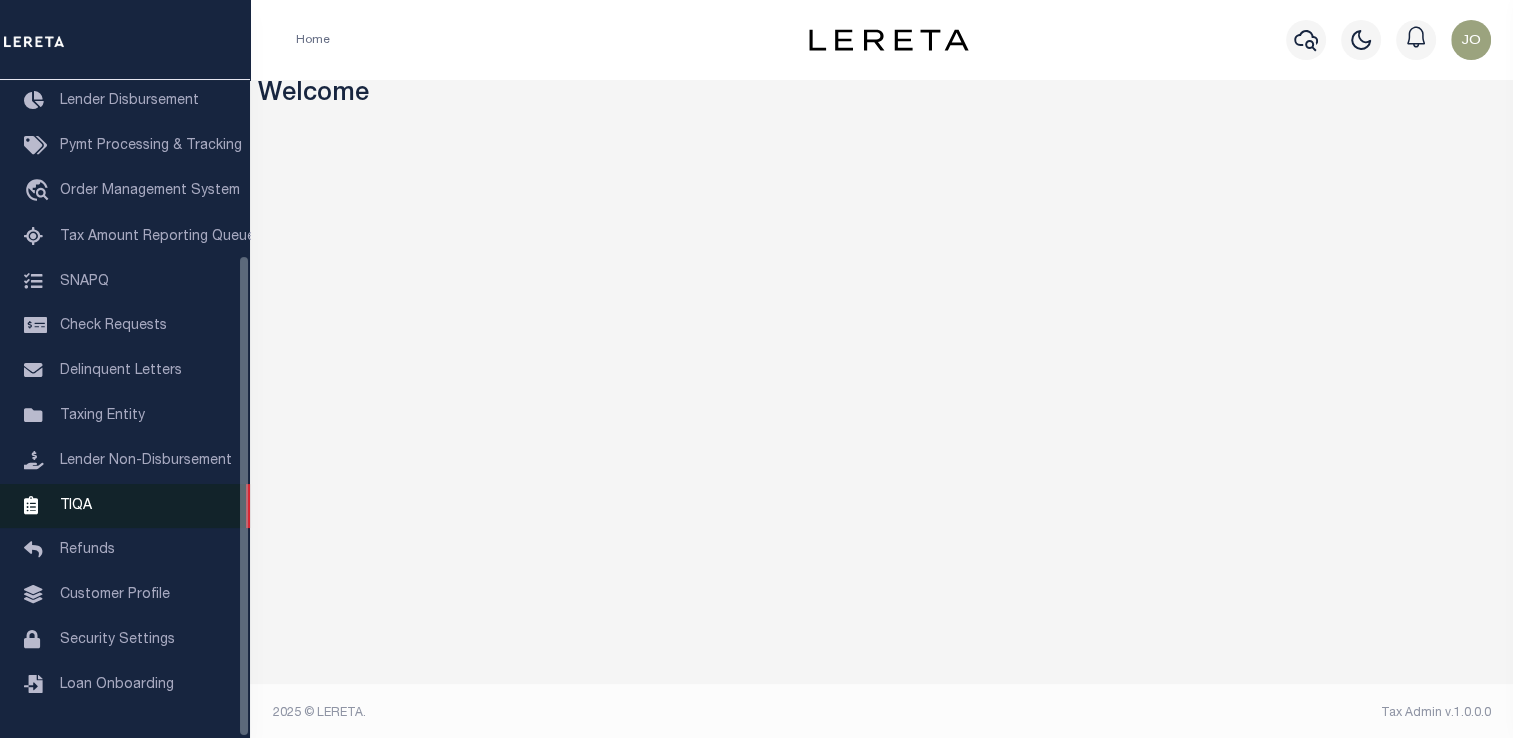 drag, startPoint x: 241, startPoint y: 113, endPoint x: 243, endPoint y: 521, distance: 408.0049 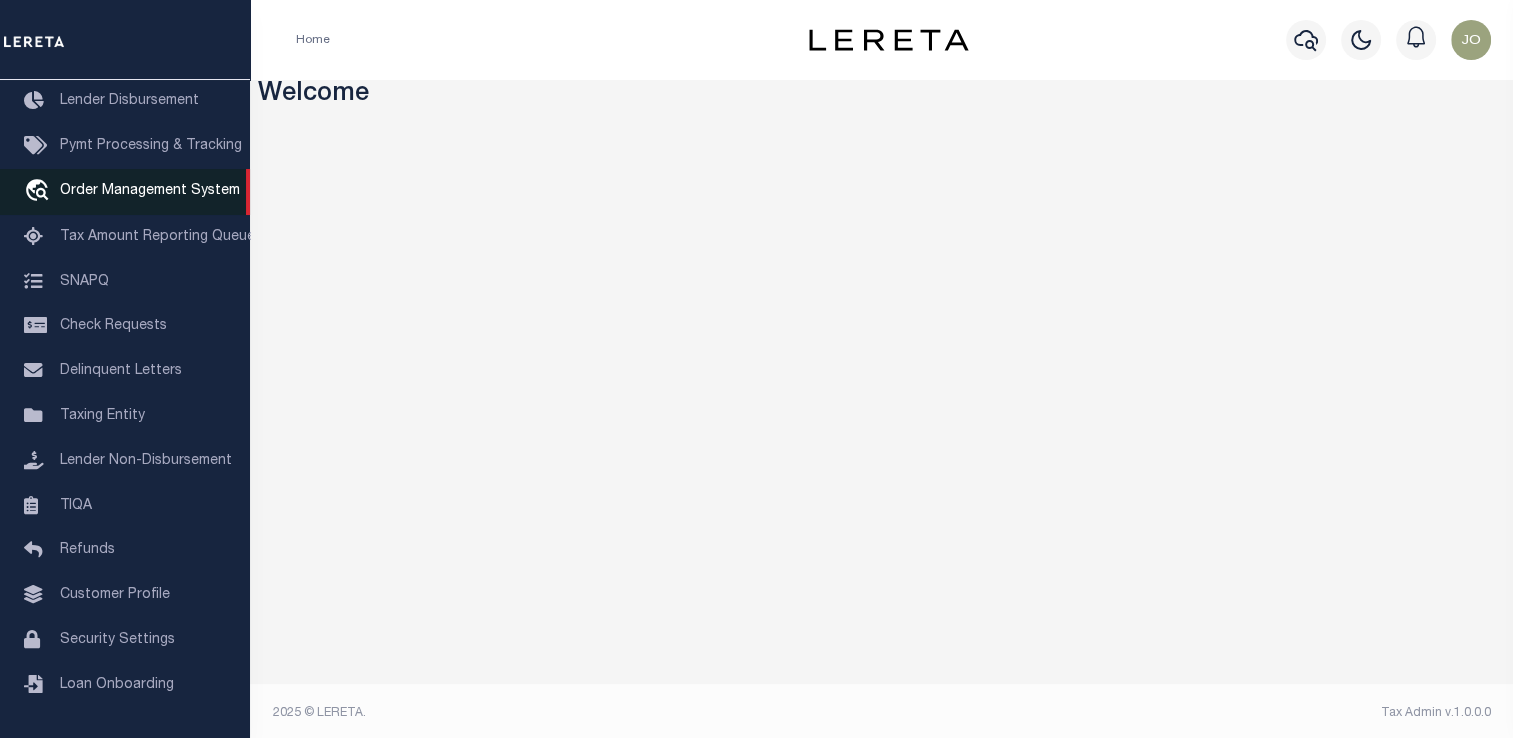 click on "travel_explore   Order Management System" at bounding box center (125, 192) 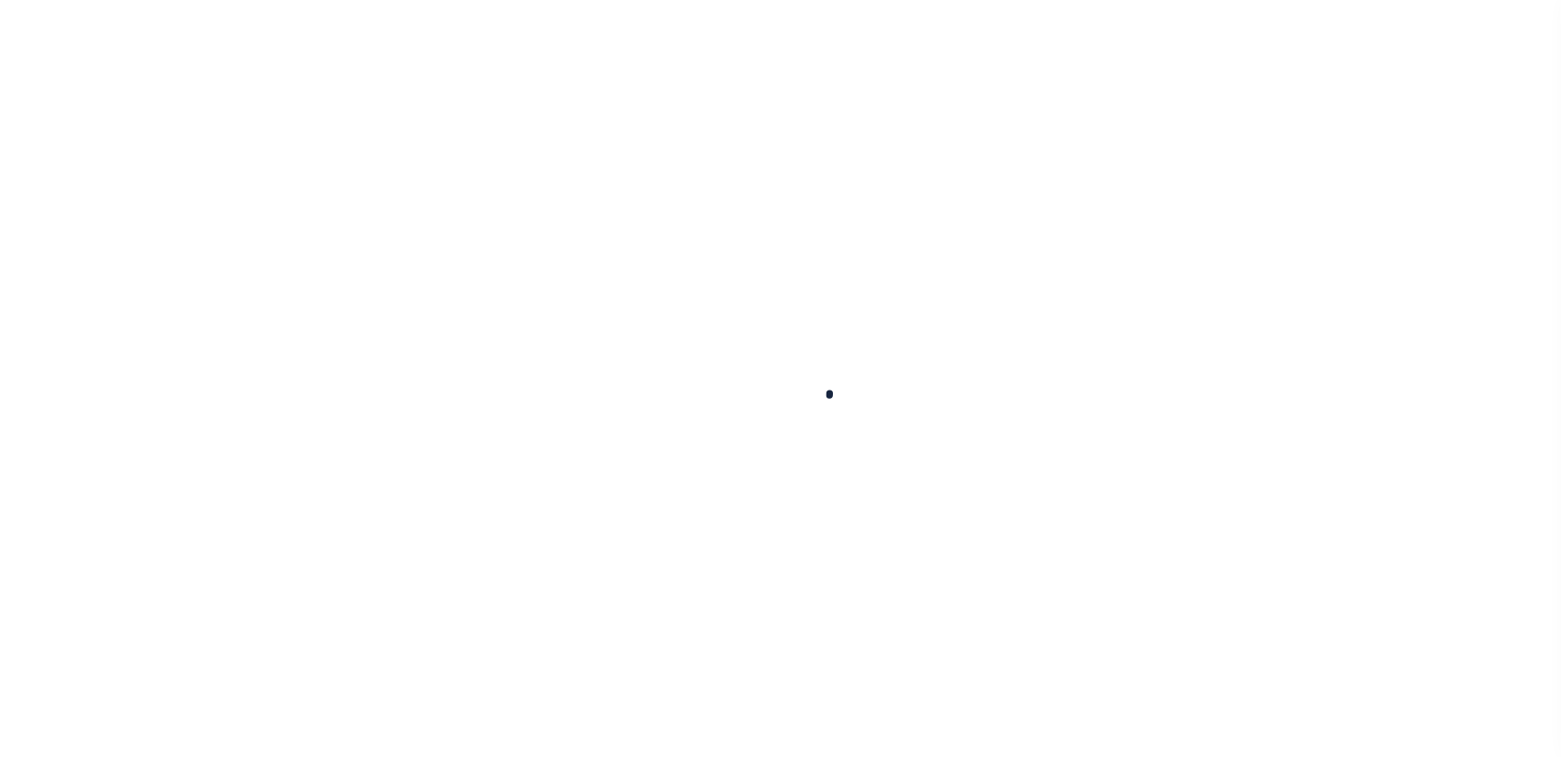 scroll, scrollTop: 0, scrollLeft: 0, axis: both 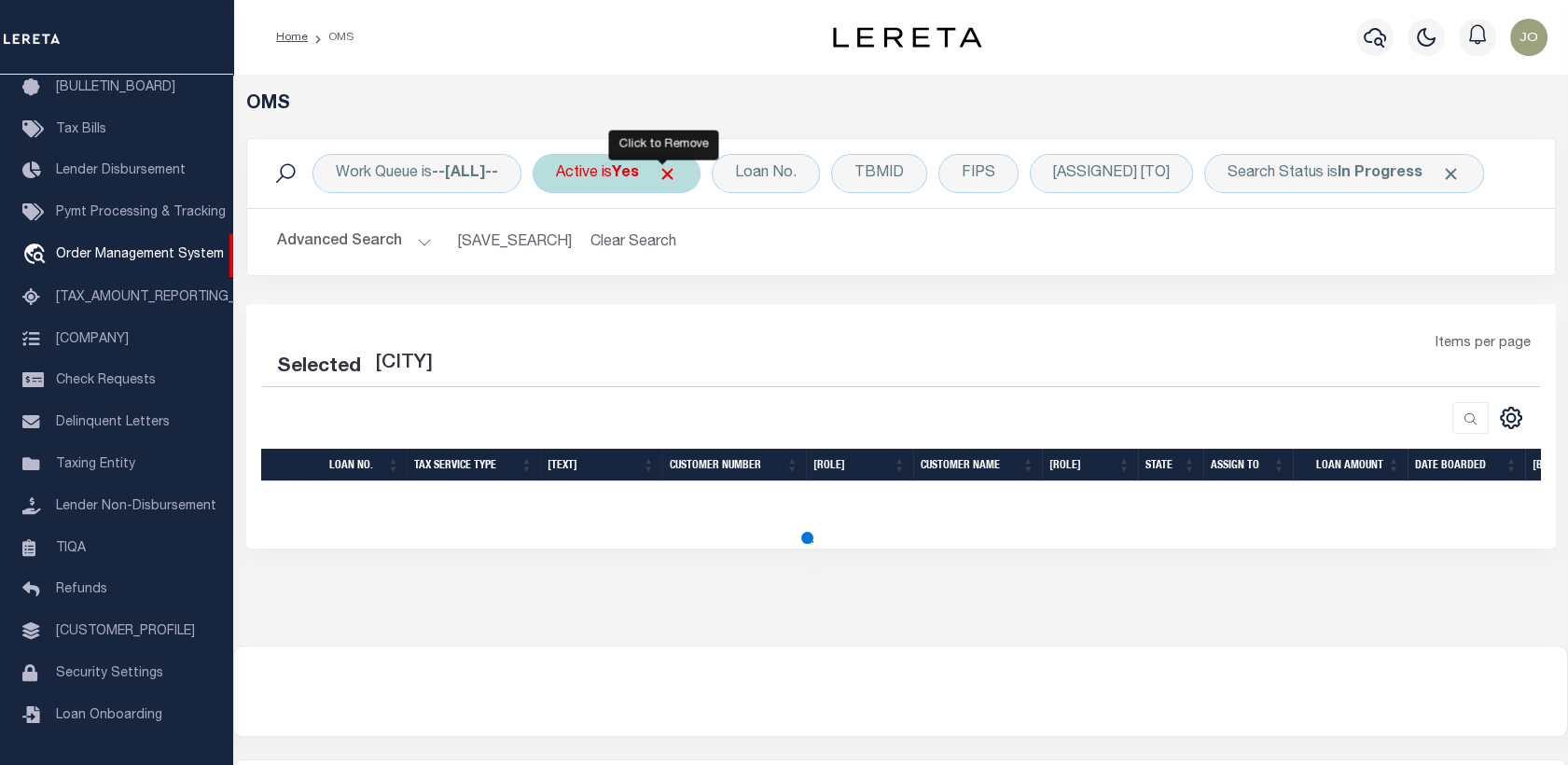 click at bounding box center [667, 174] 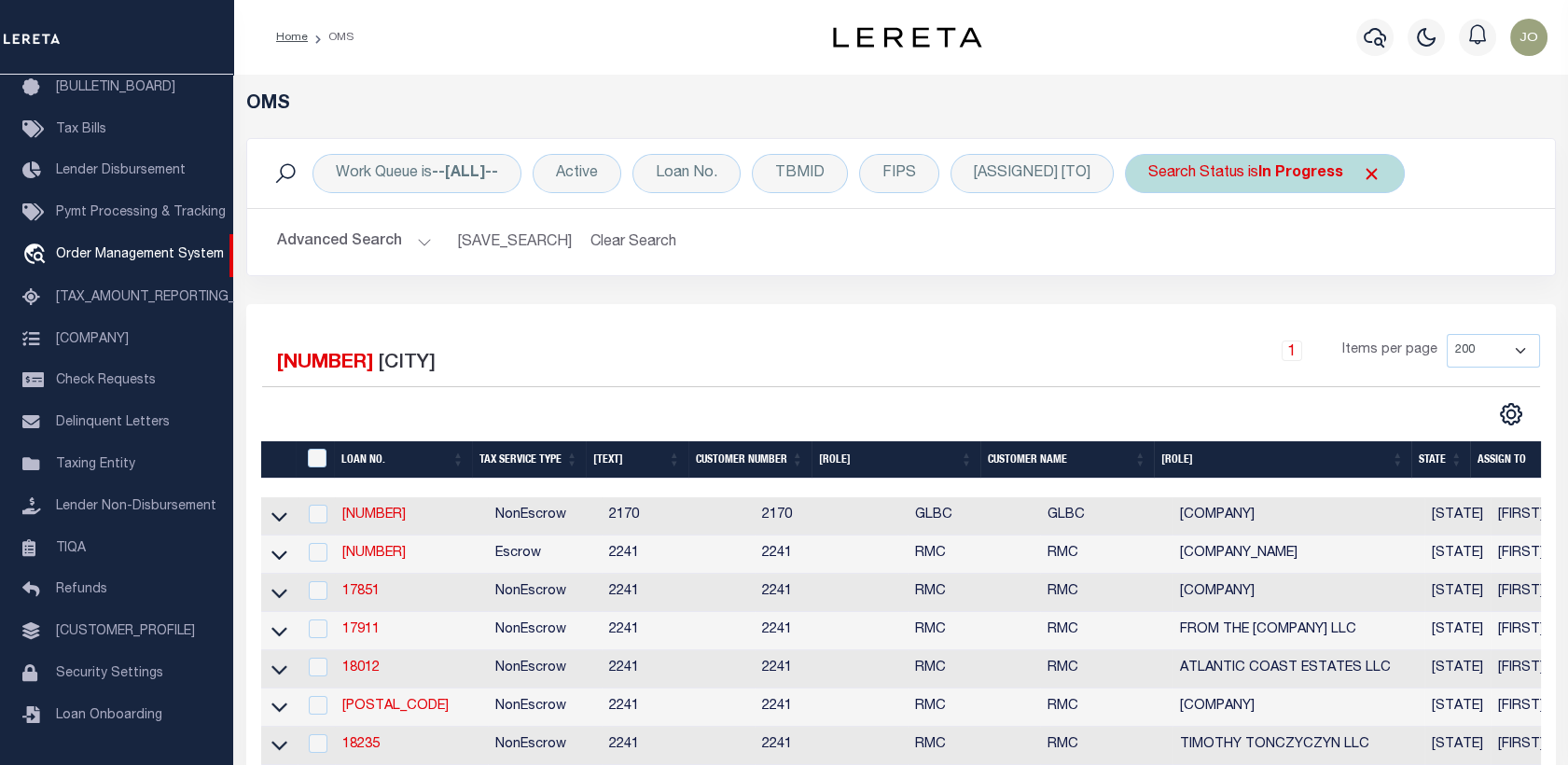 click at bounding box center (1371, 174) 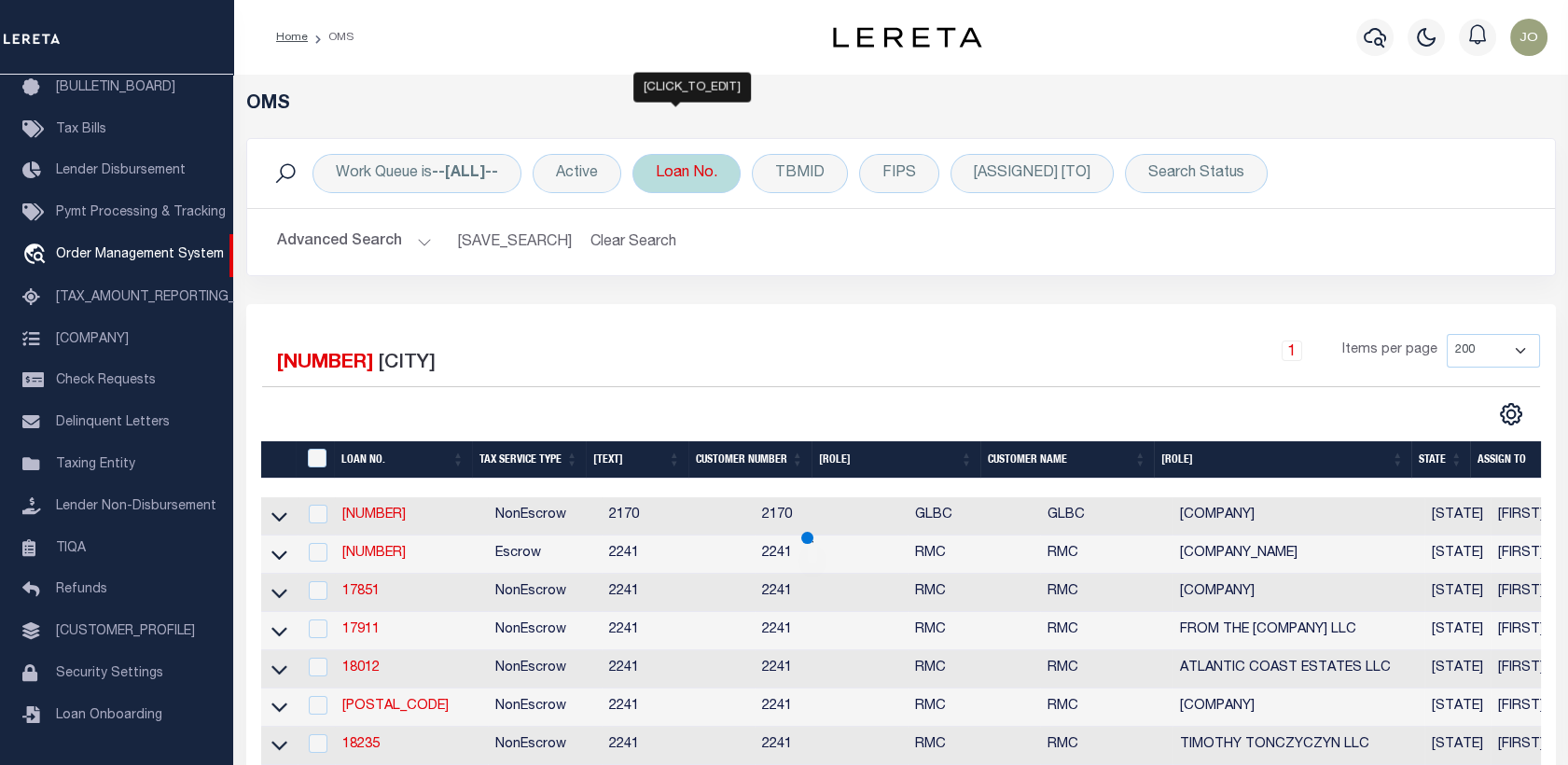 click on "Loan No." at bounding box center [687, 174] 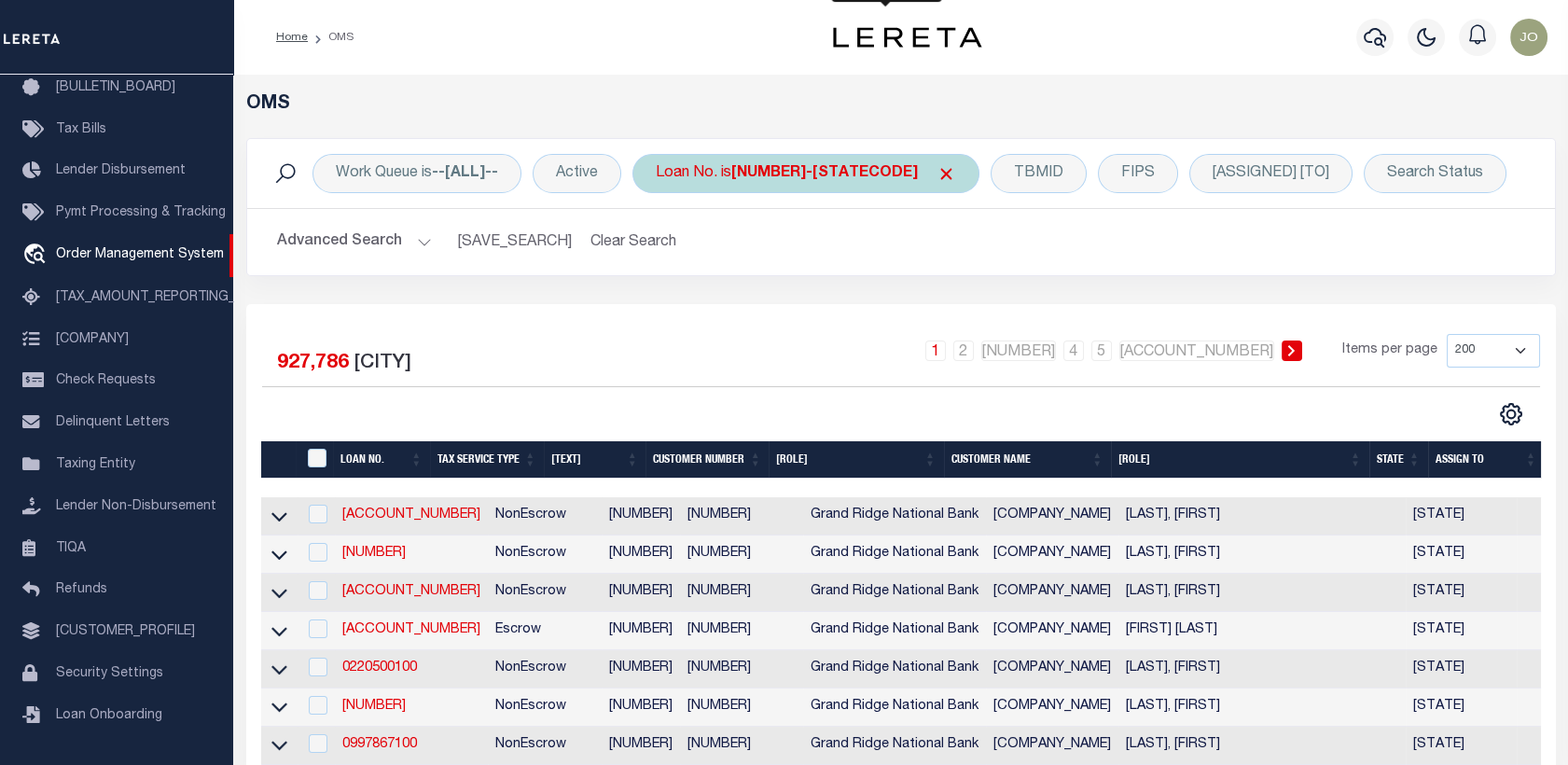 click at bounding box center [946, 174] 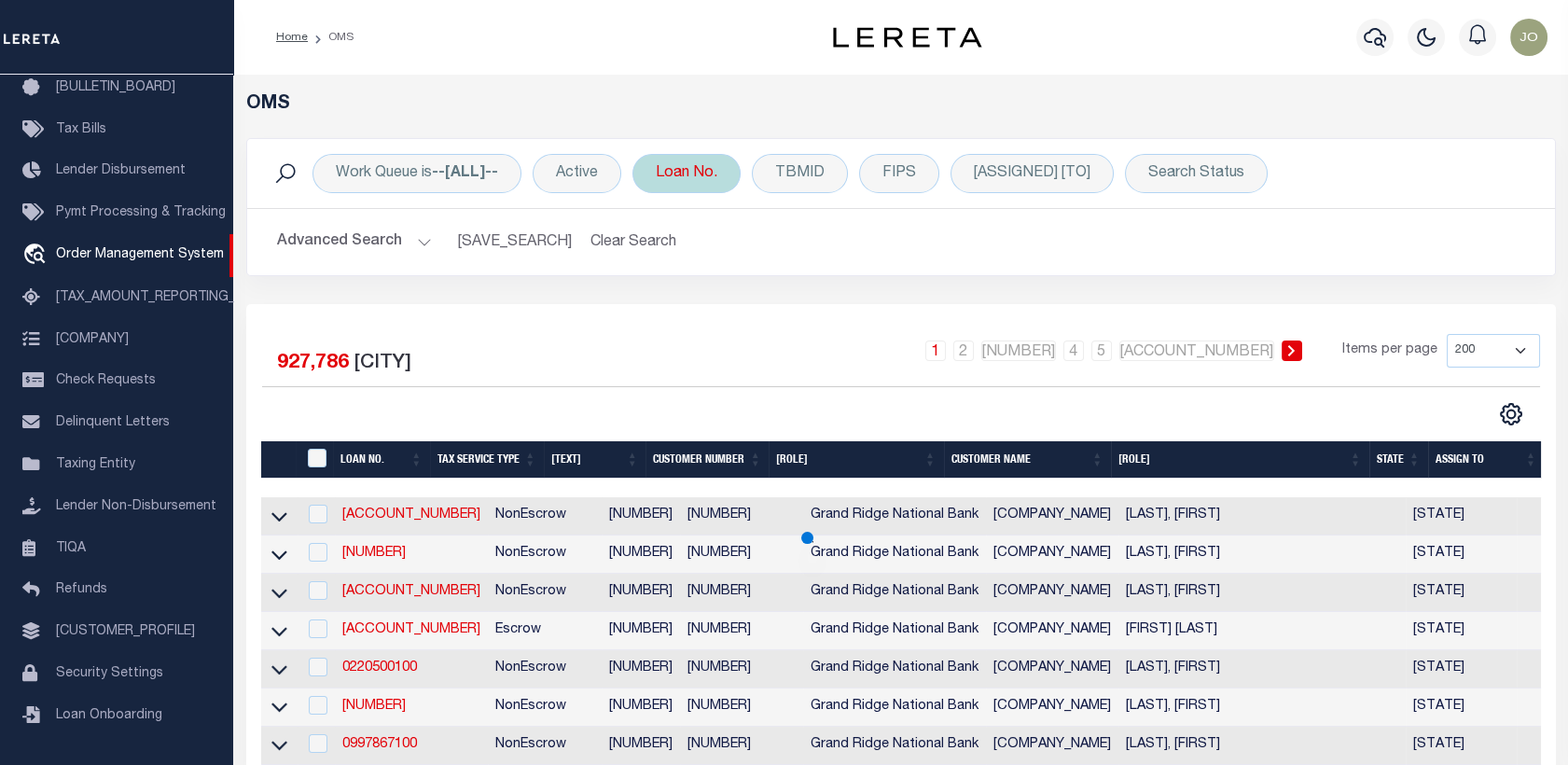 click on "Loan No." at bounding box center [687, 174] 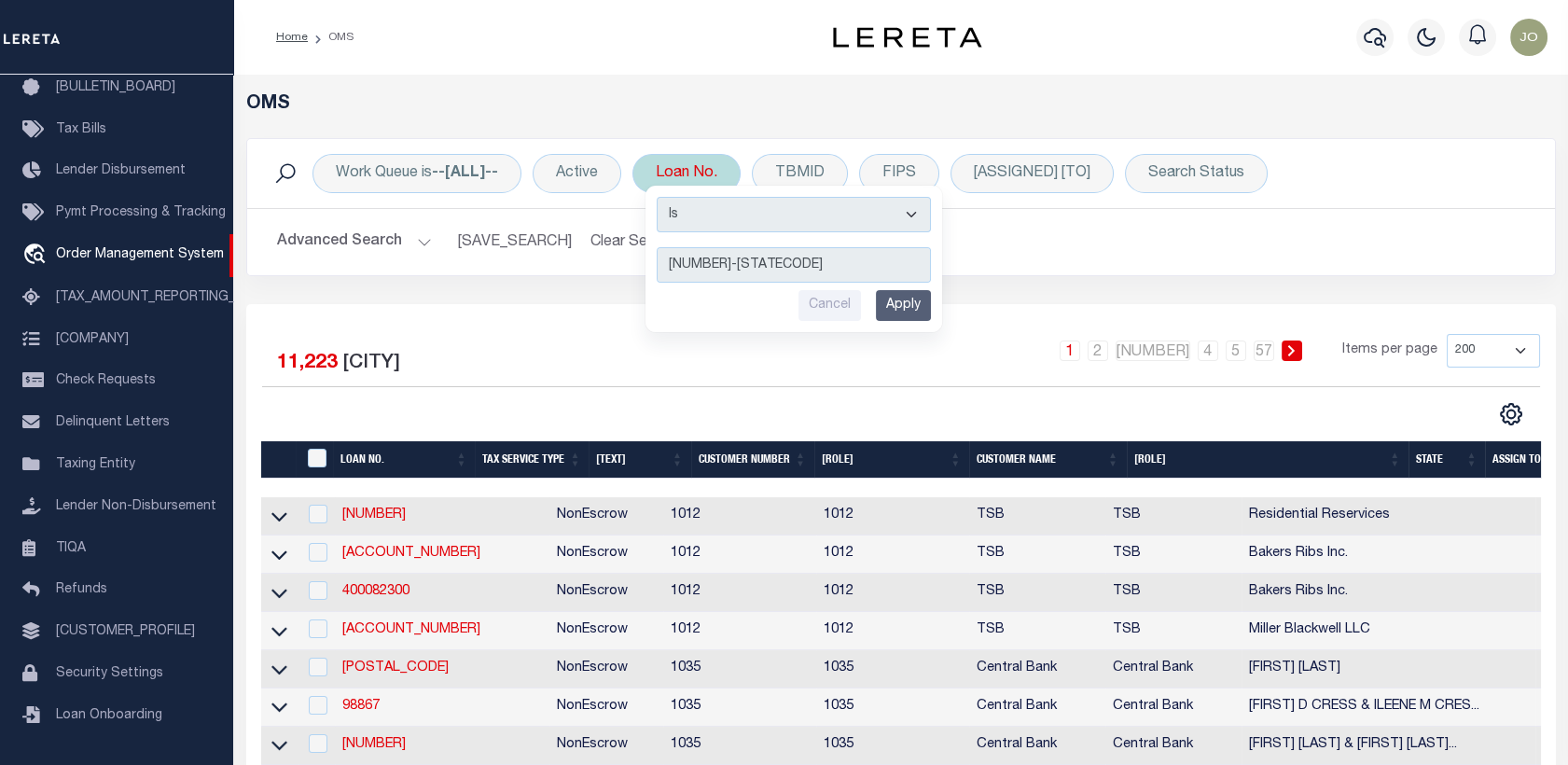 type on "[NUMBER]-[STATECODE]" 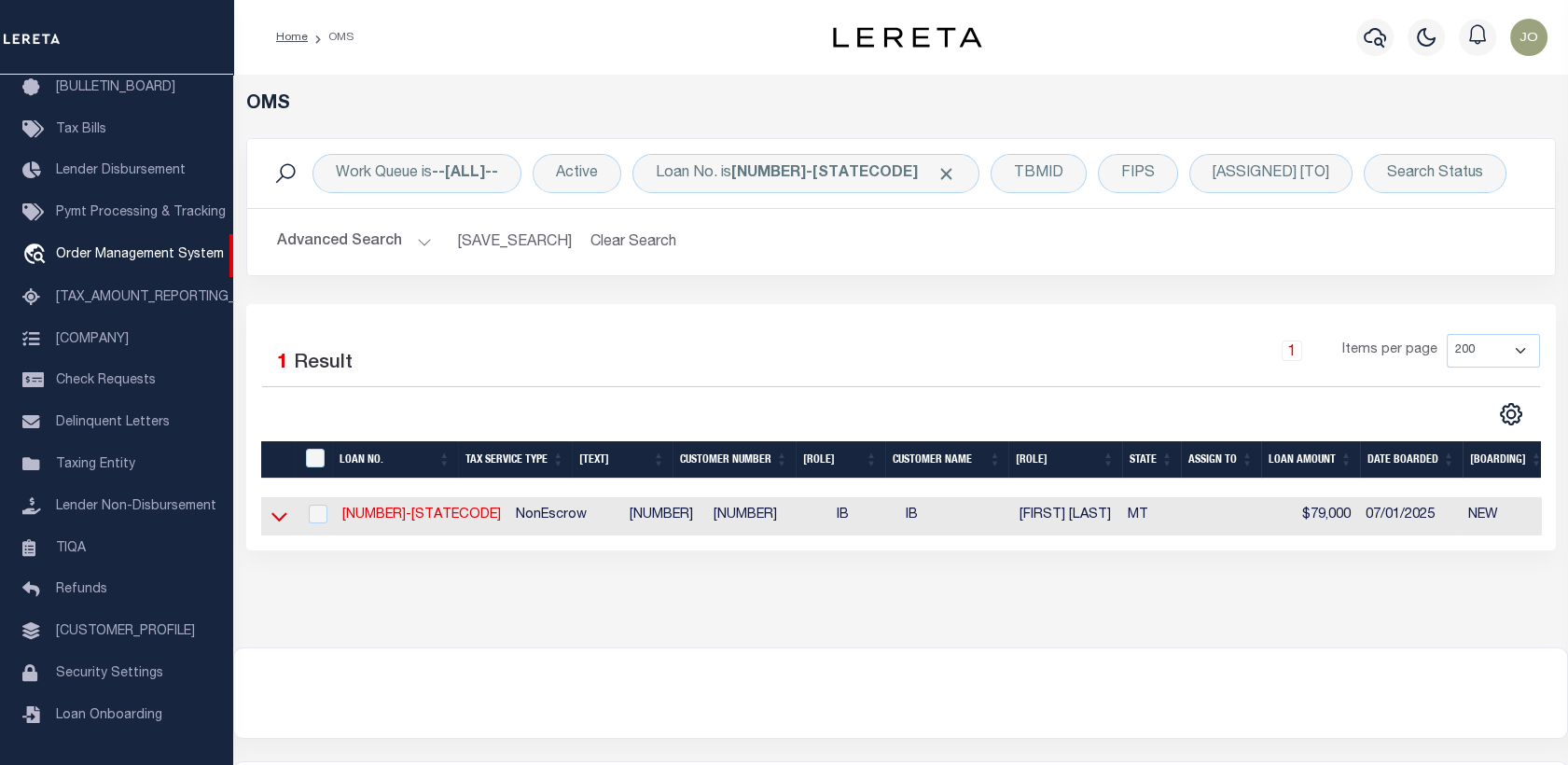 click at bounding box center (279, 516) 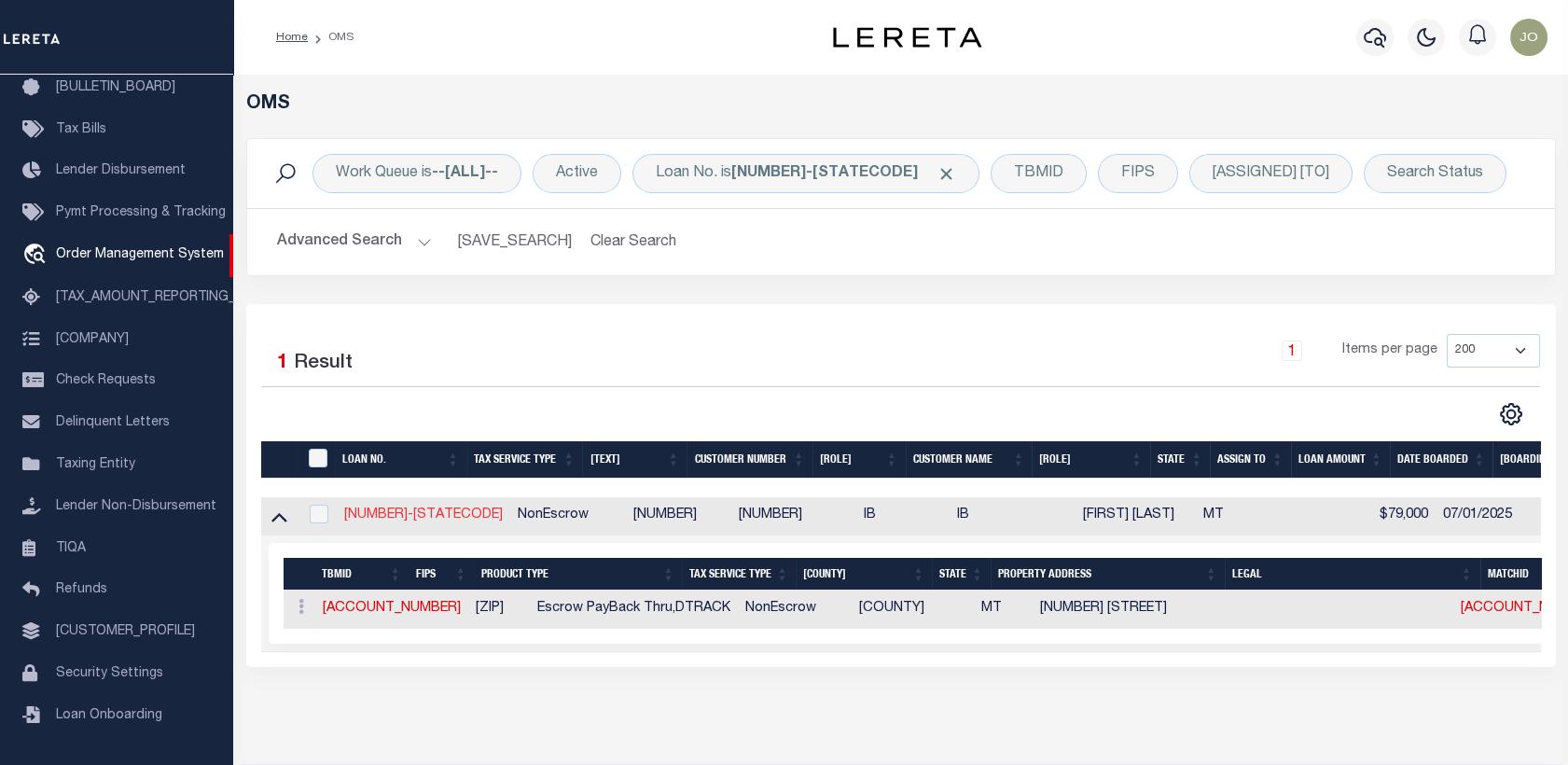 click on "[NUMBER]-[STATECODE]" at bounding box center (423, 515) 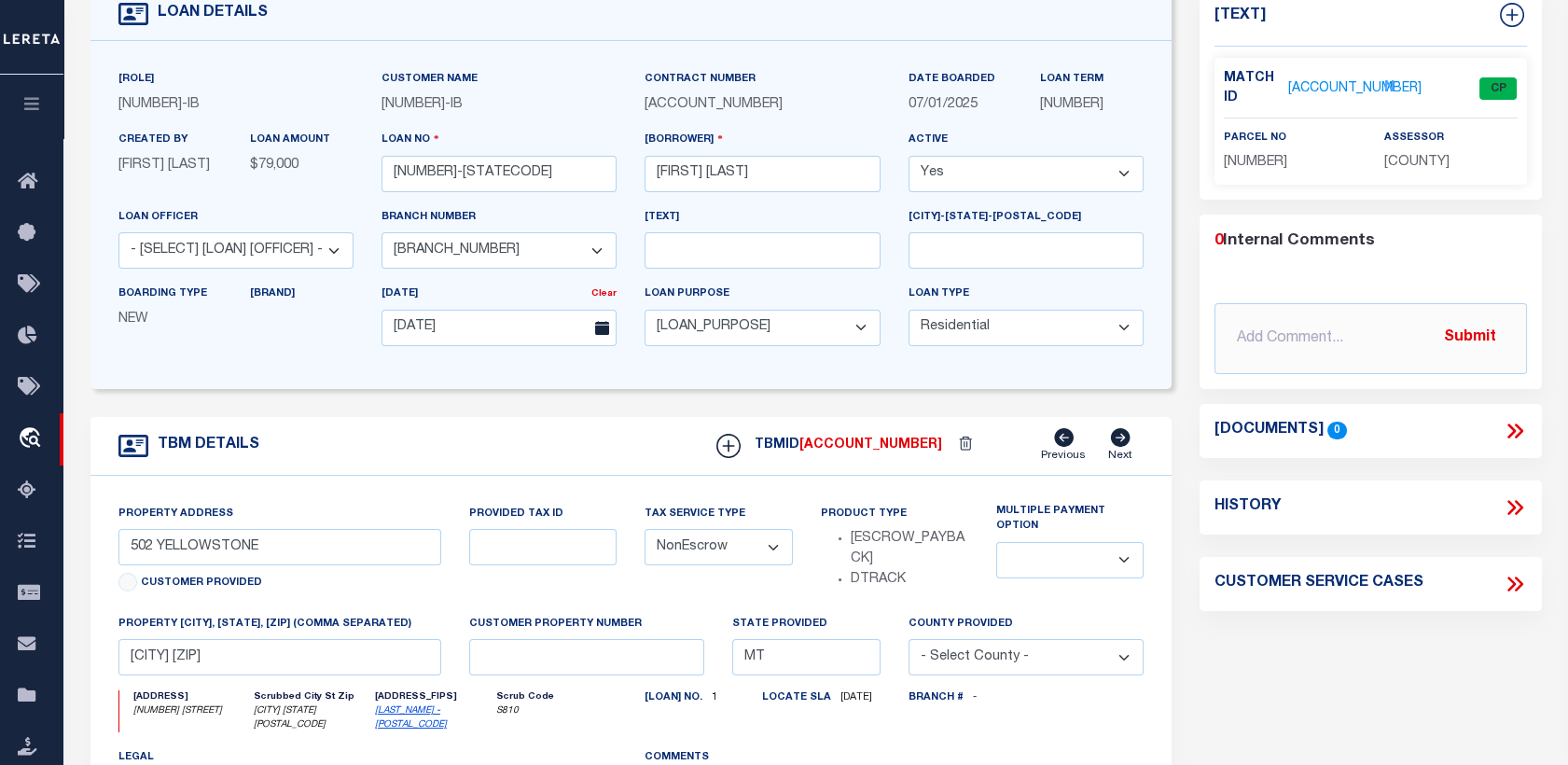 scroll, scrollTop: 0, scrollLeft: 0, axis: both 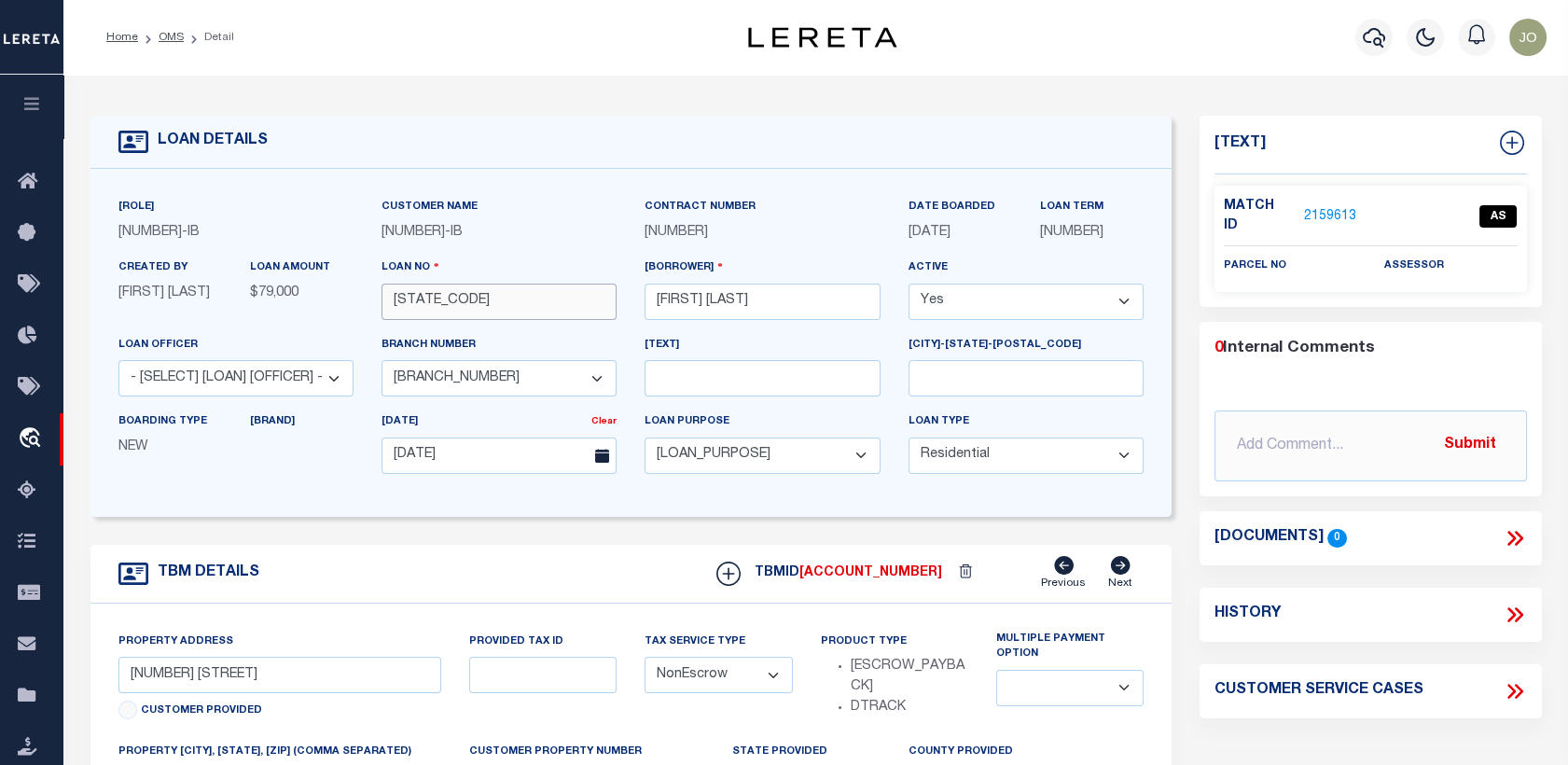 click on "[STATE_CODE]" at bounding box center (499, 301) 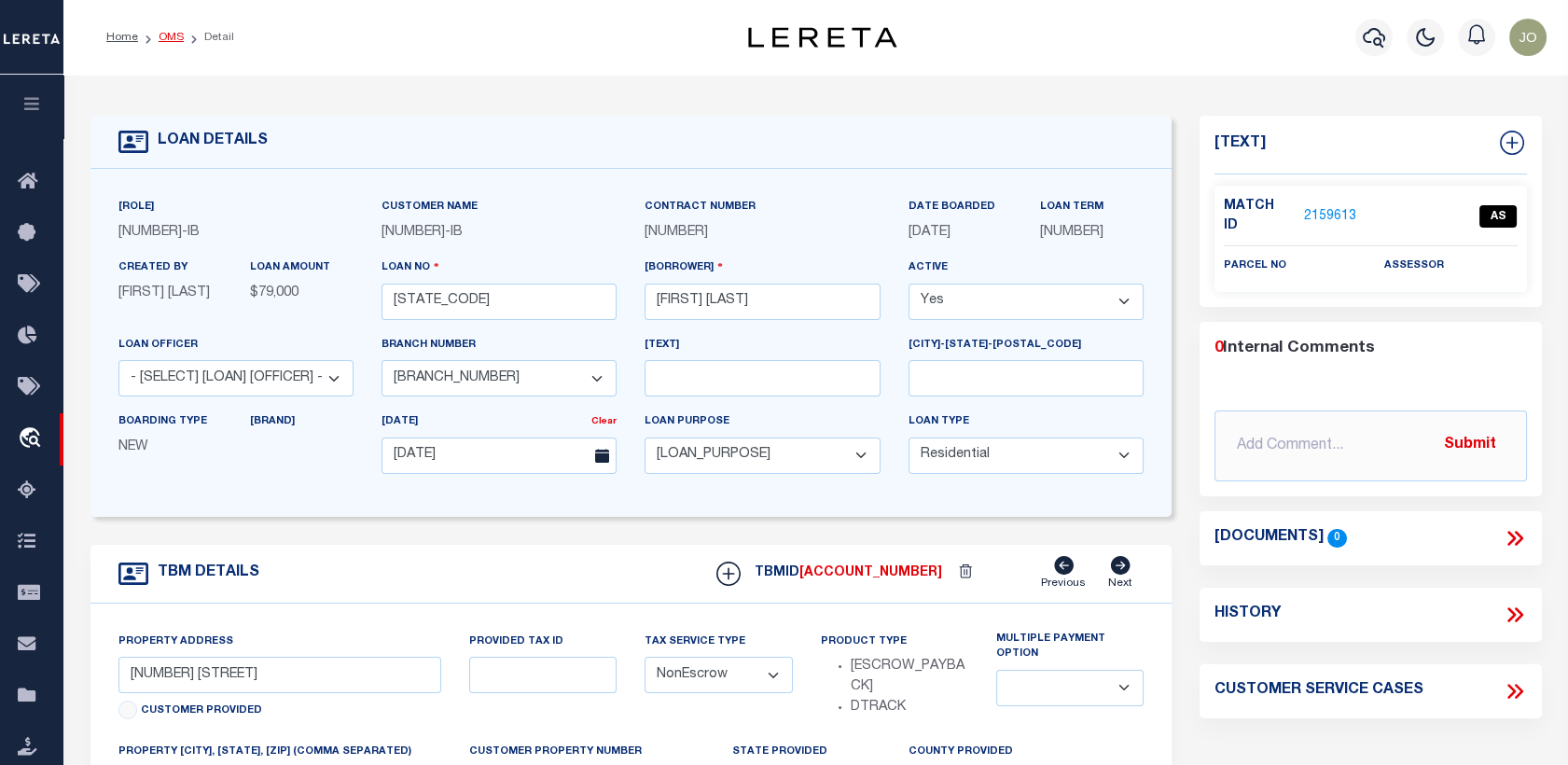click on "OMS" at bounding box center (171, 37) 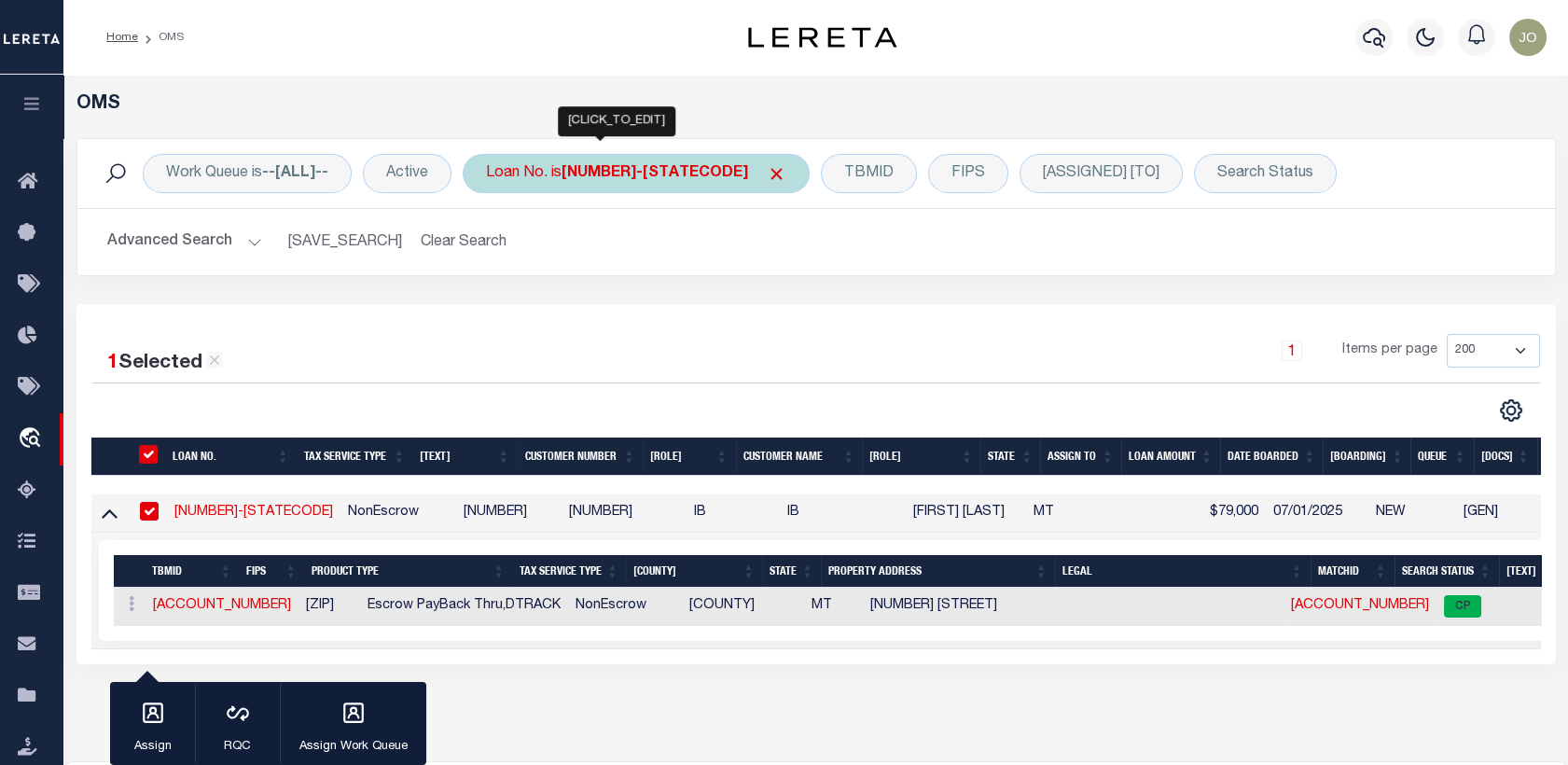 click on "[NUMBER]-[STATECODE]" at bounding box center [655, 174] 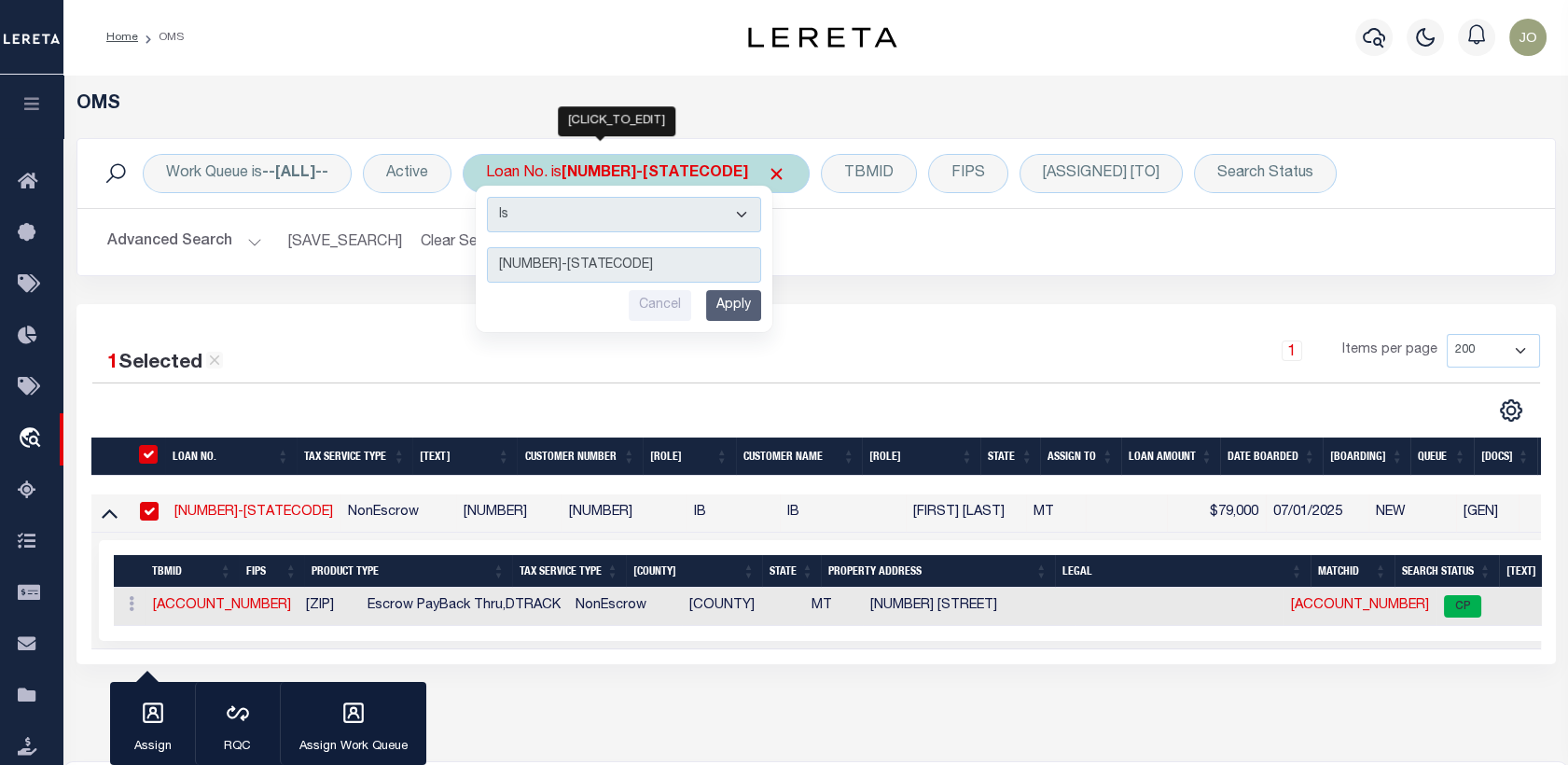 click on "[NUMBER]-[STATECODE]" at bounding box center (624, 265) 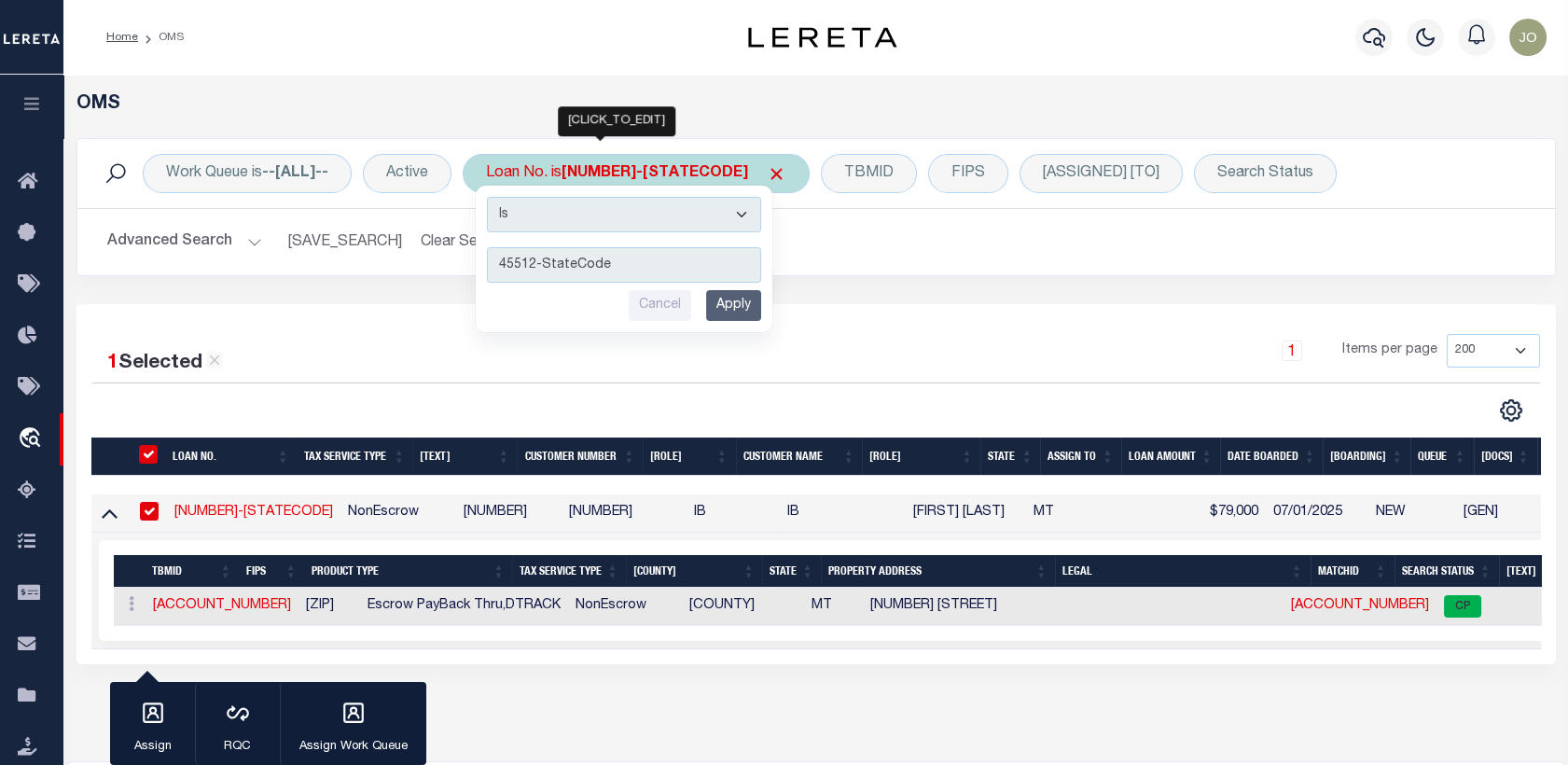 type on "45512-StateCode" 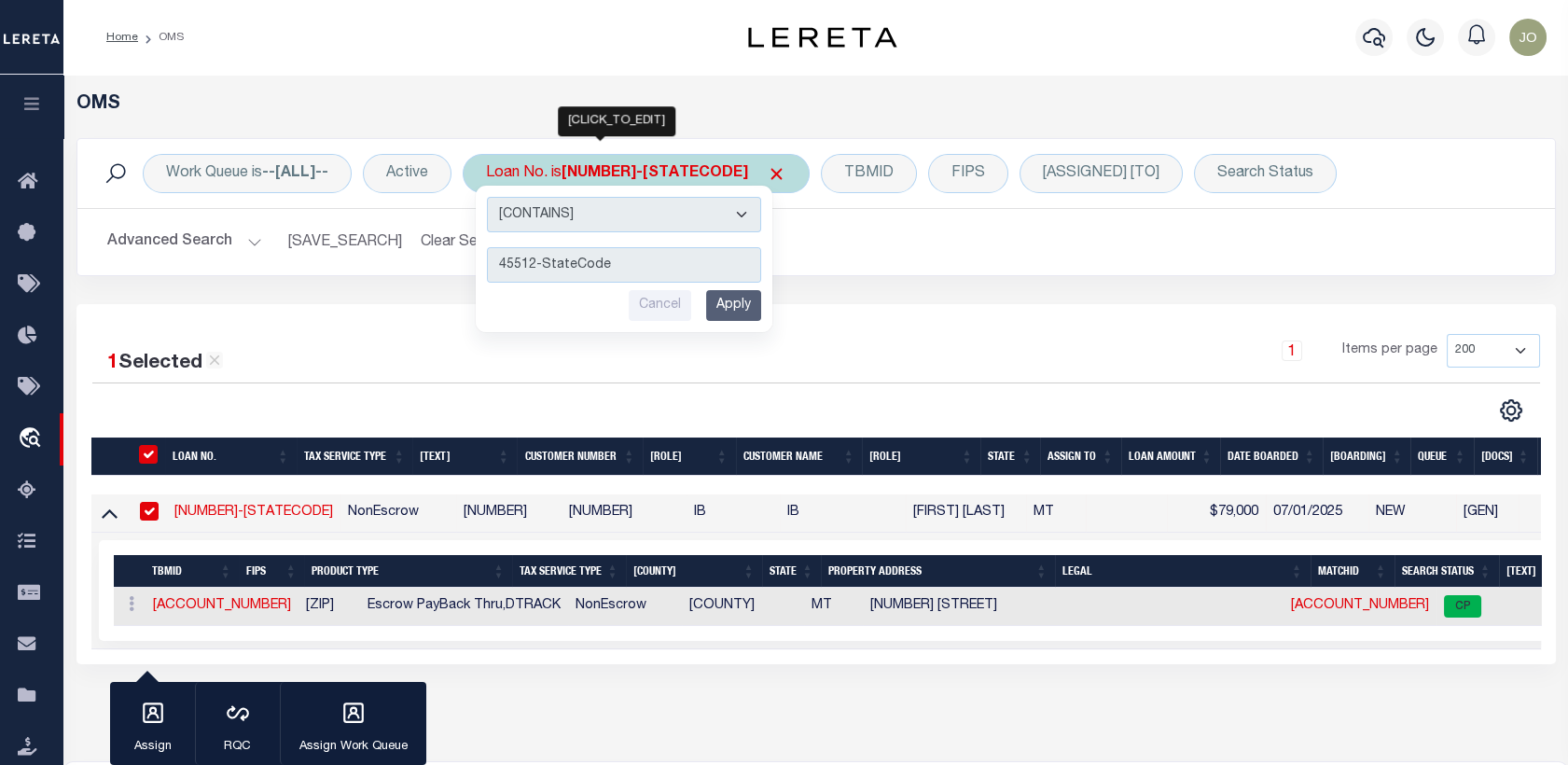 click on "Is
Contains" at bounding box center [624, 215] 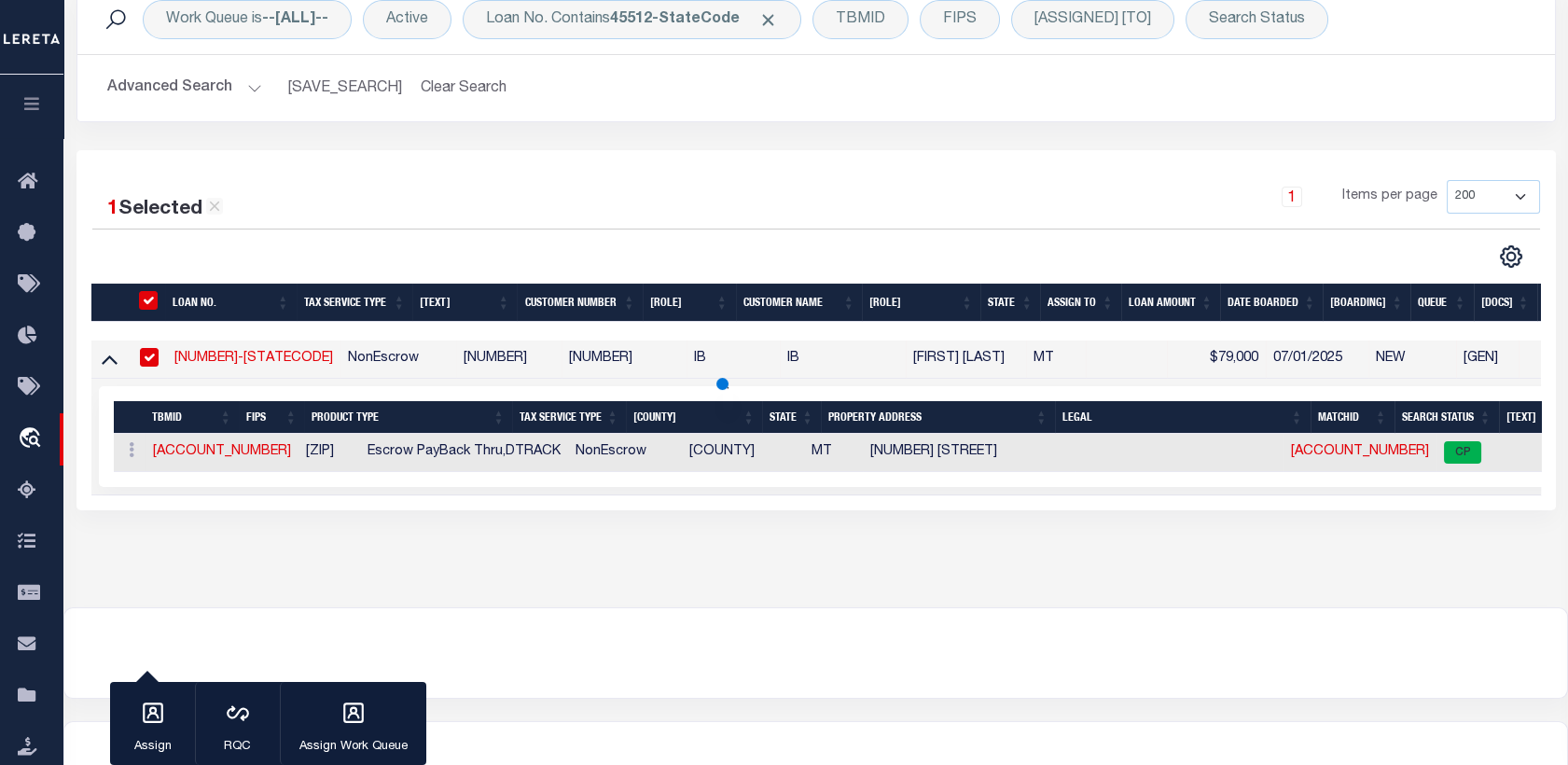 scroll, scrollTop: 180, scrollLeft: 0, axis: vertical 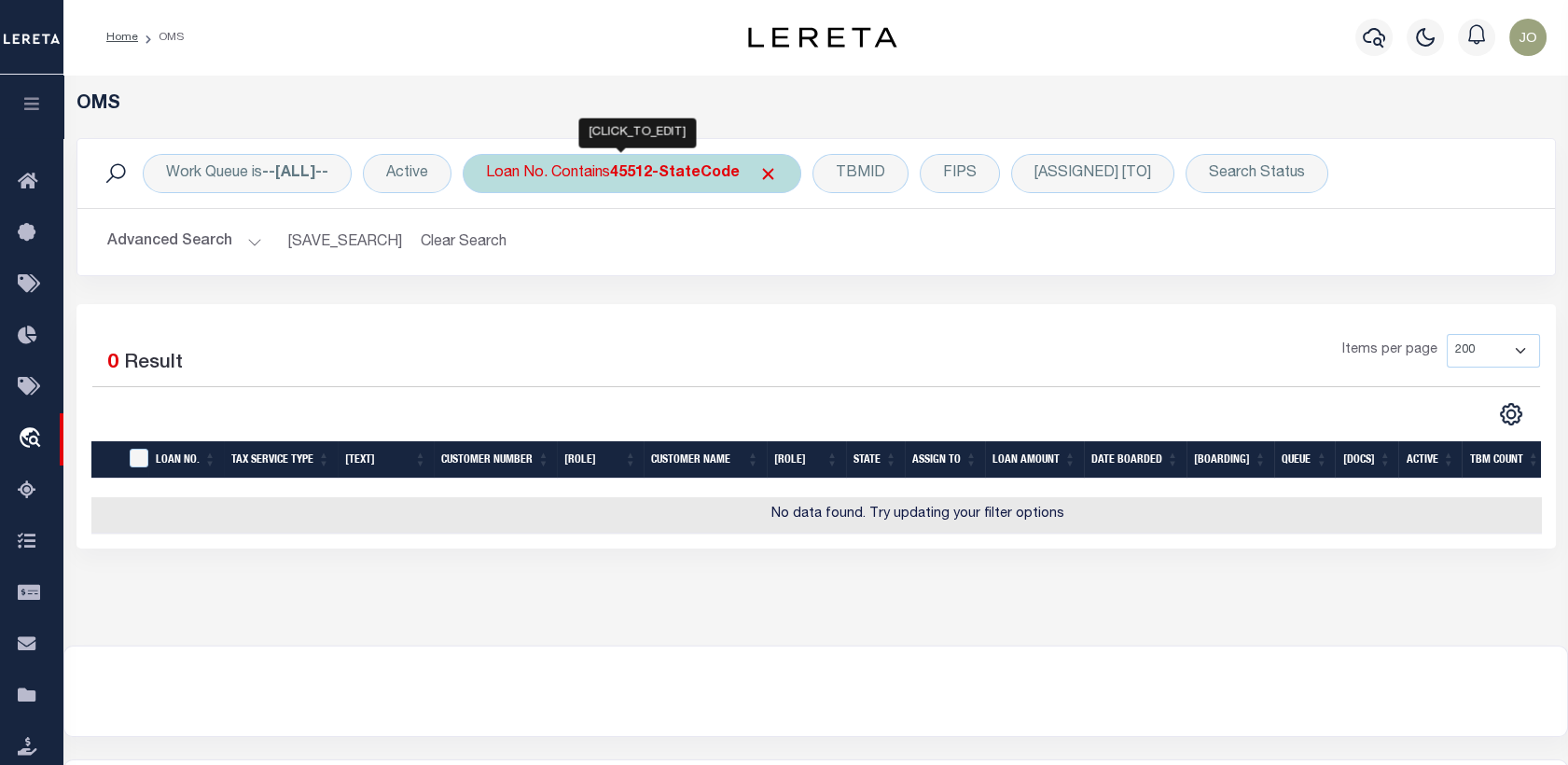 click on "Loan No. Contains [NUMBER]-[STATECODE]" at bounding box center (631, 174) 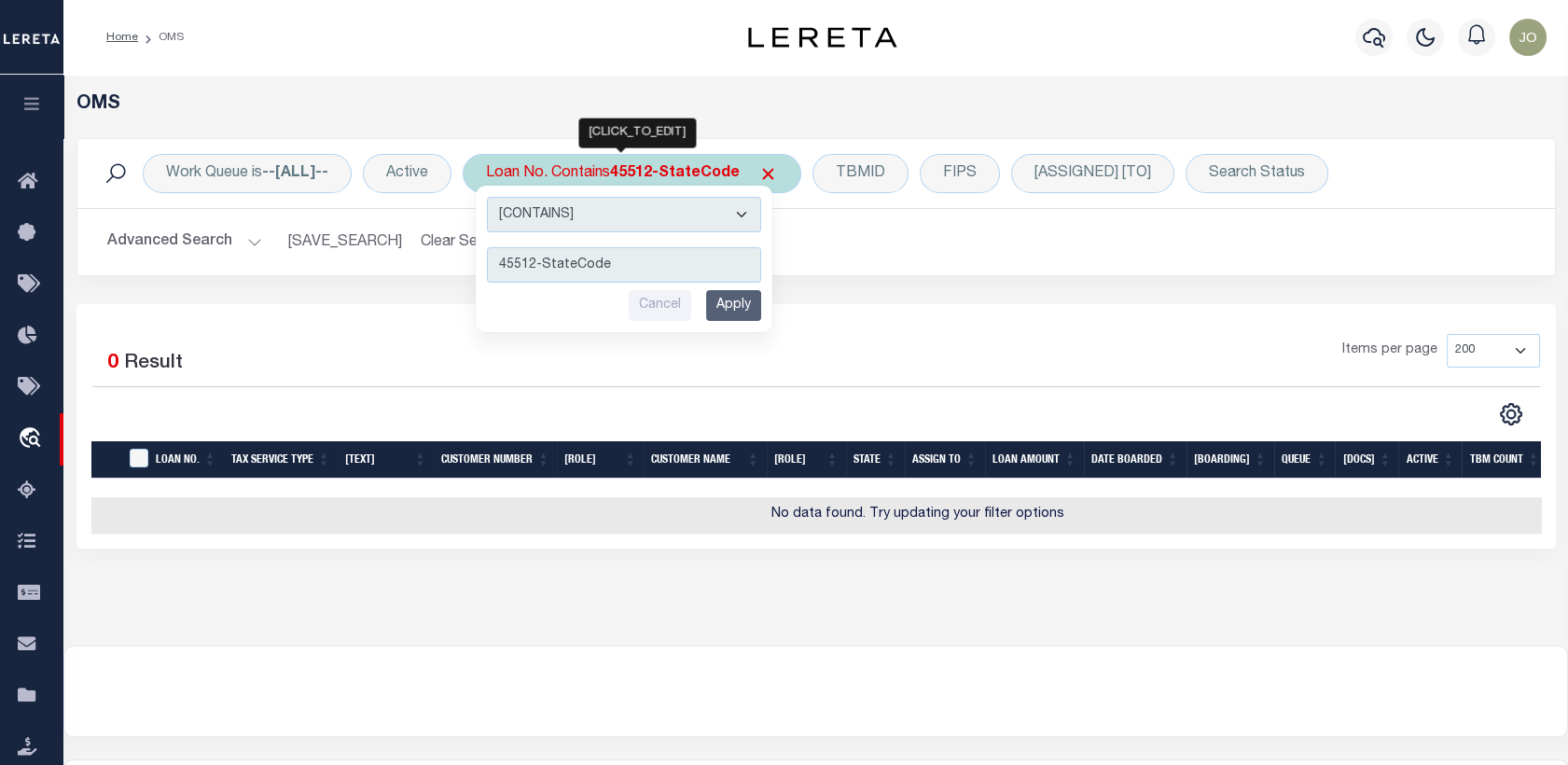 click on "45512-StateCode" at bounding box center (624, 265) 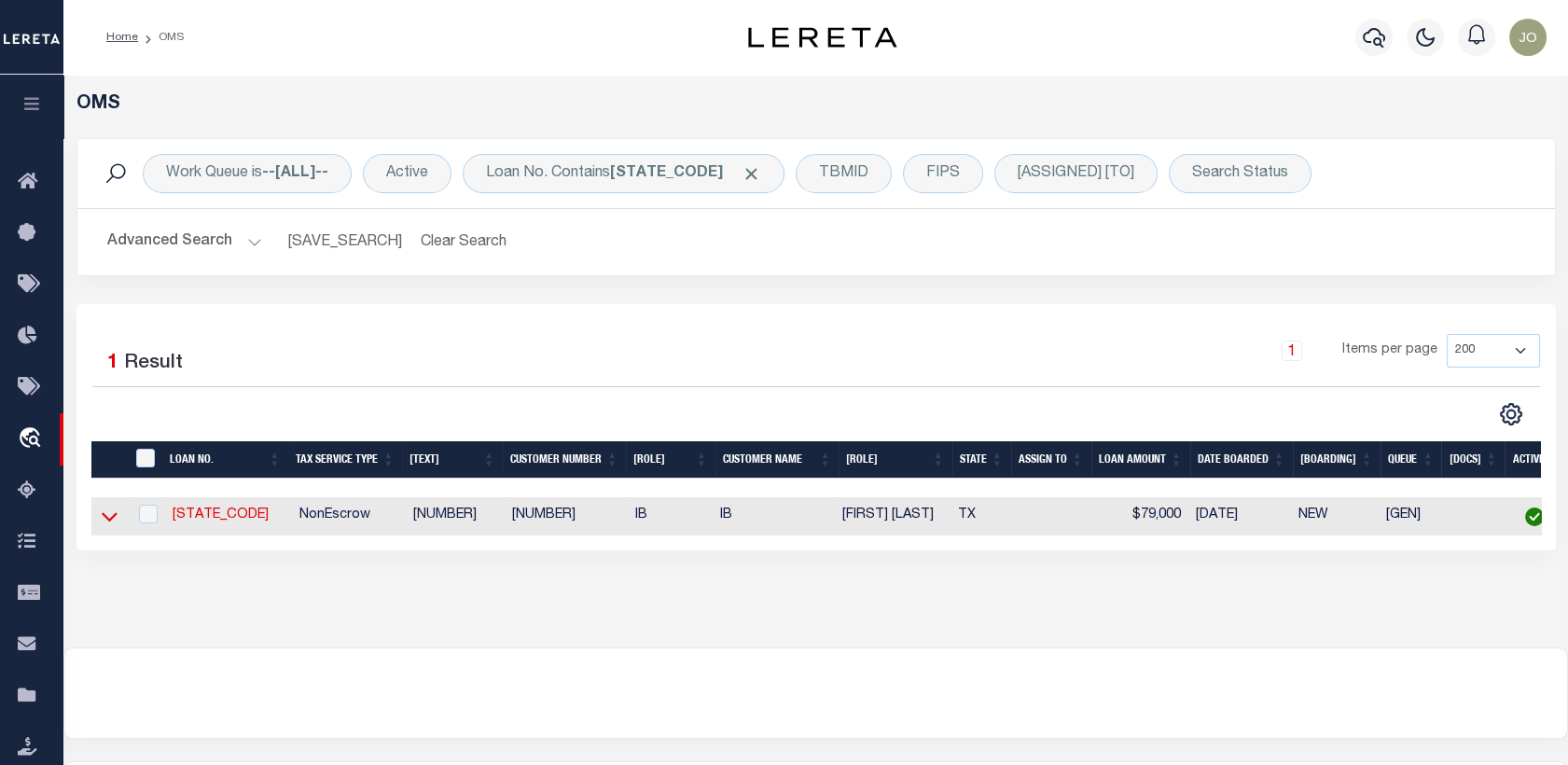 click at bounding box center (109, 516) 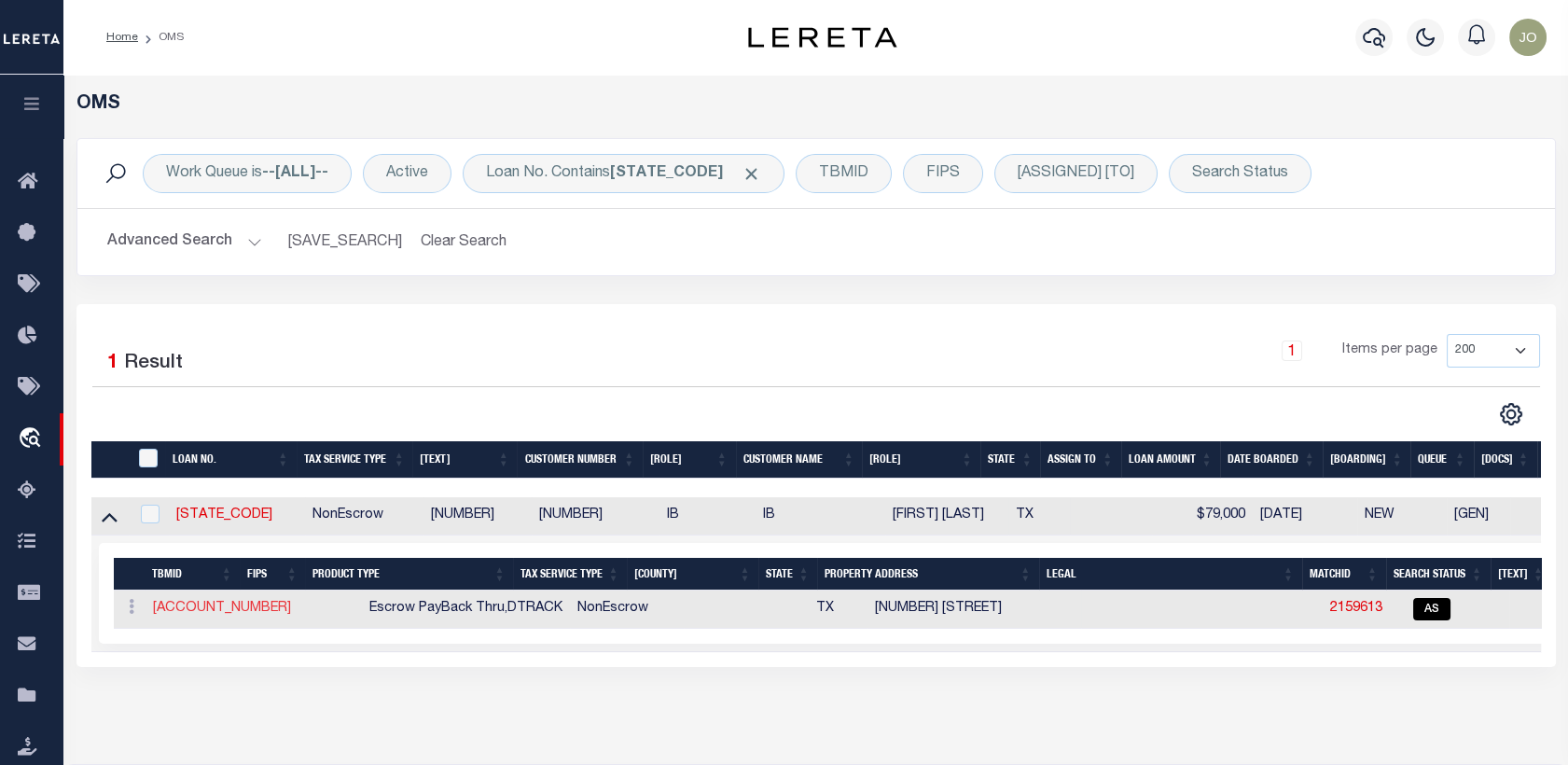 click on "[ACCOUNT_NUMBER]" at bounding box center (222, 608) 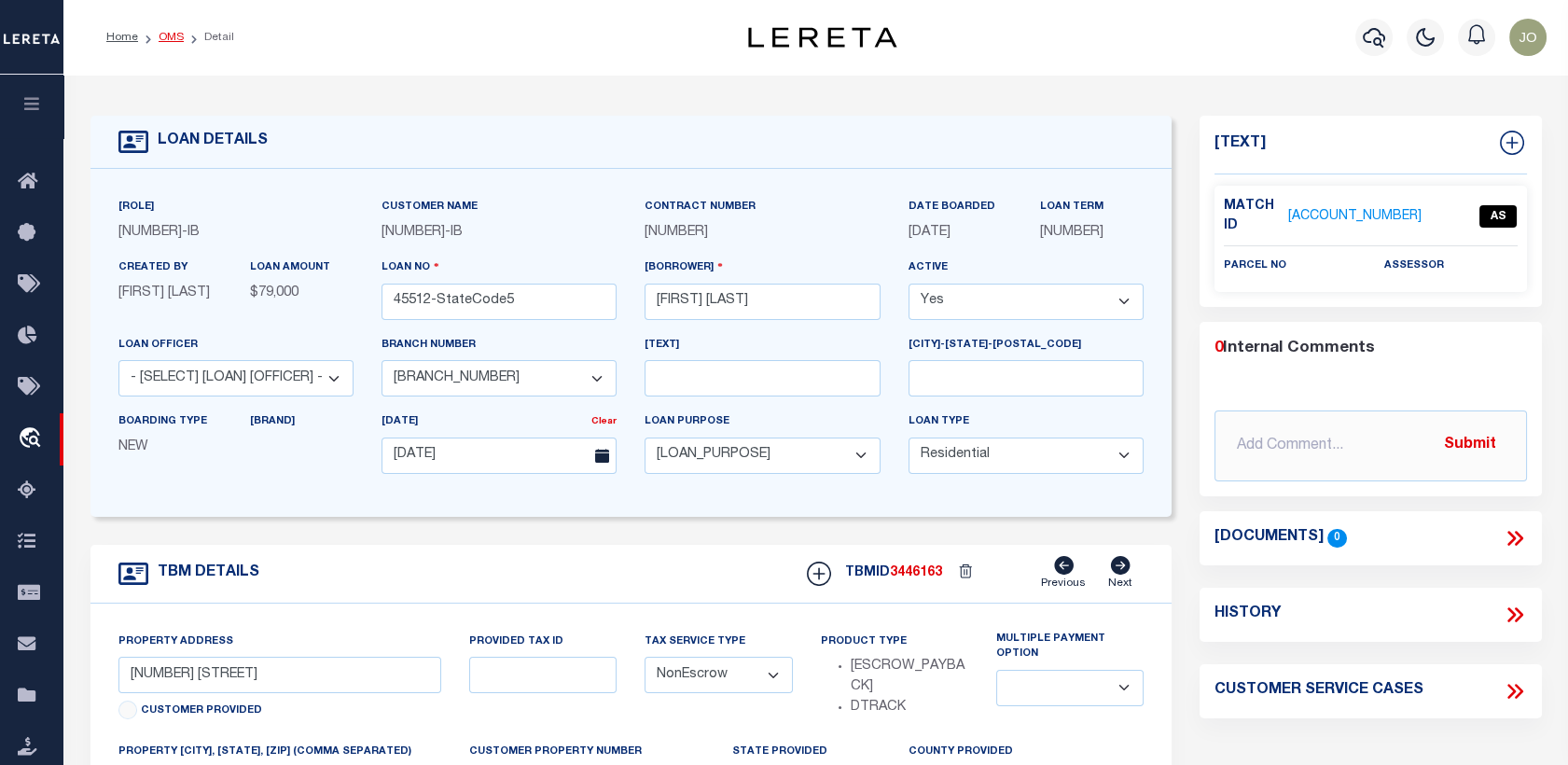 click on "OMS" at bounding box center (171, 37) 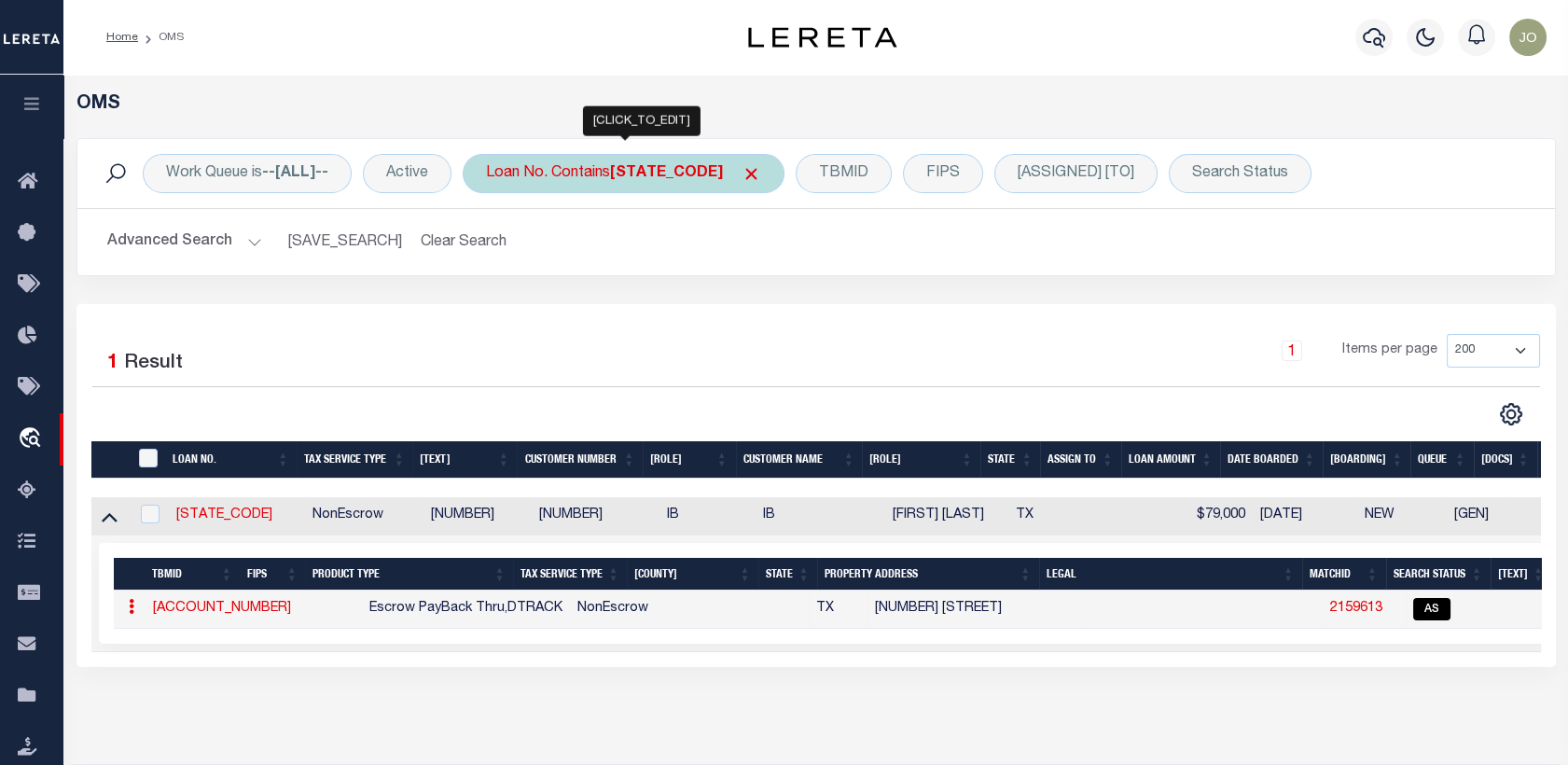 click on "[LOAN_NUMBER]" at bounding box center [623, 174] 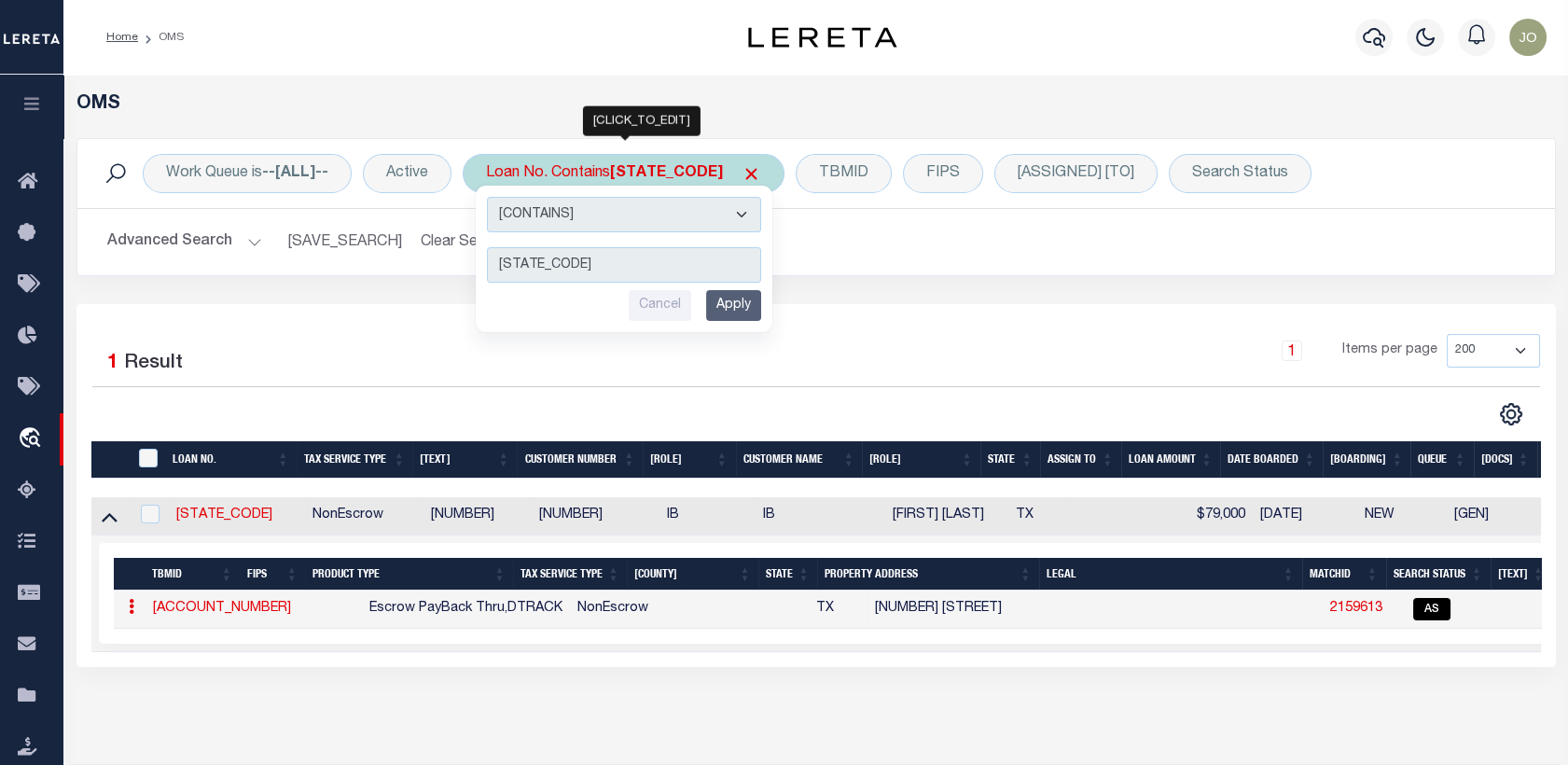 click on "[STATE_CODE]" at bounding box center (624, 265) 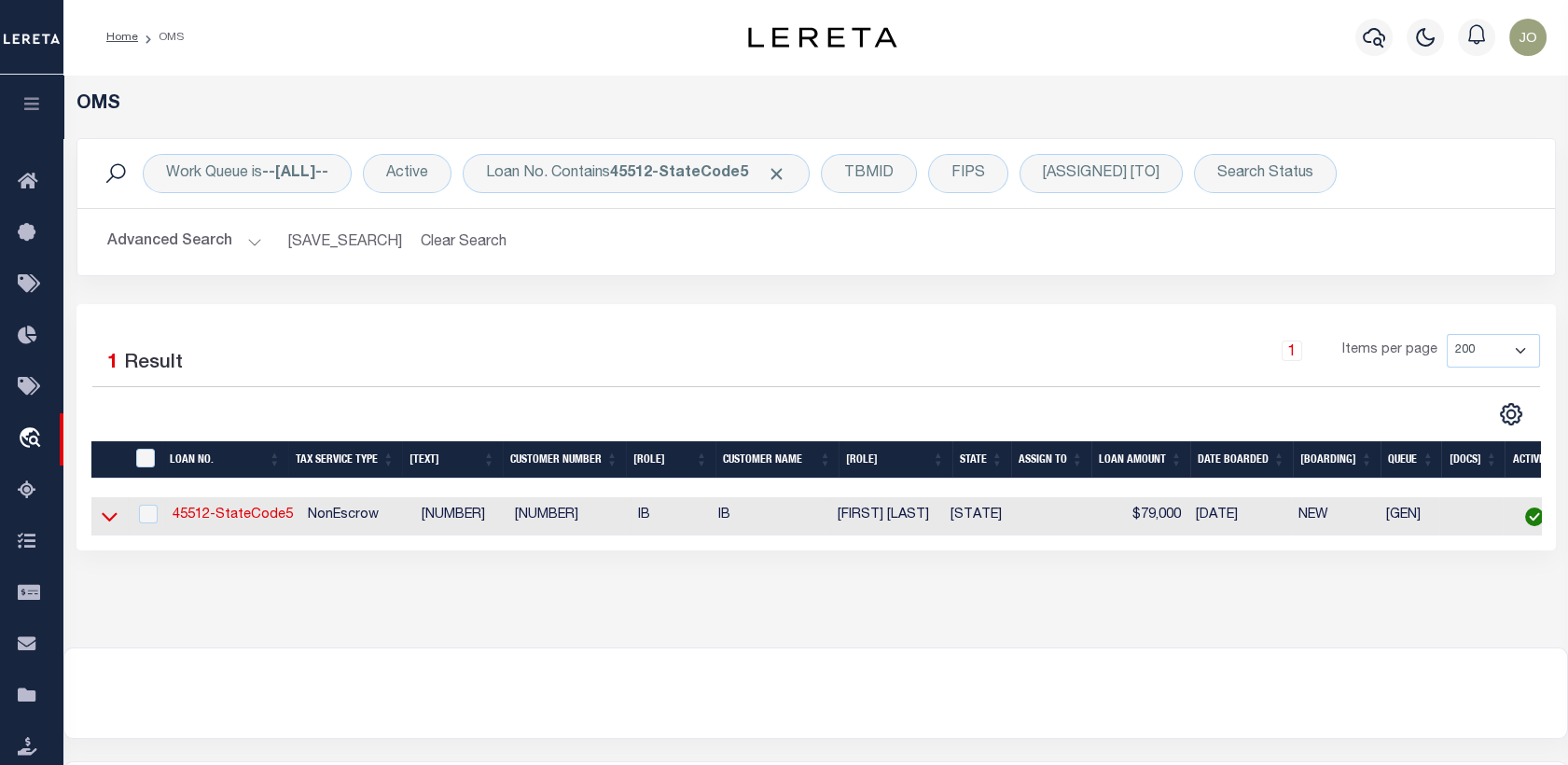 click at bounding box center [109, 518] 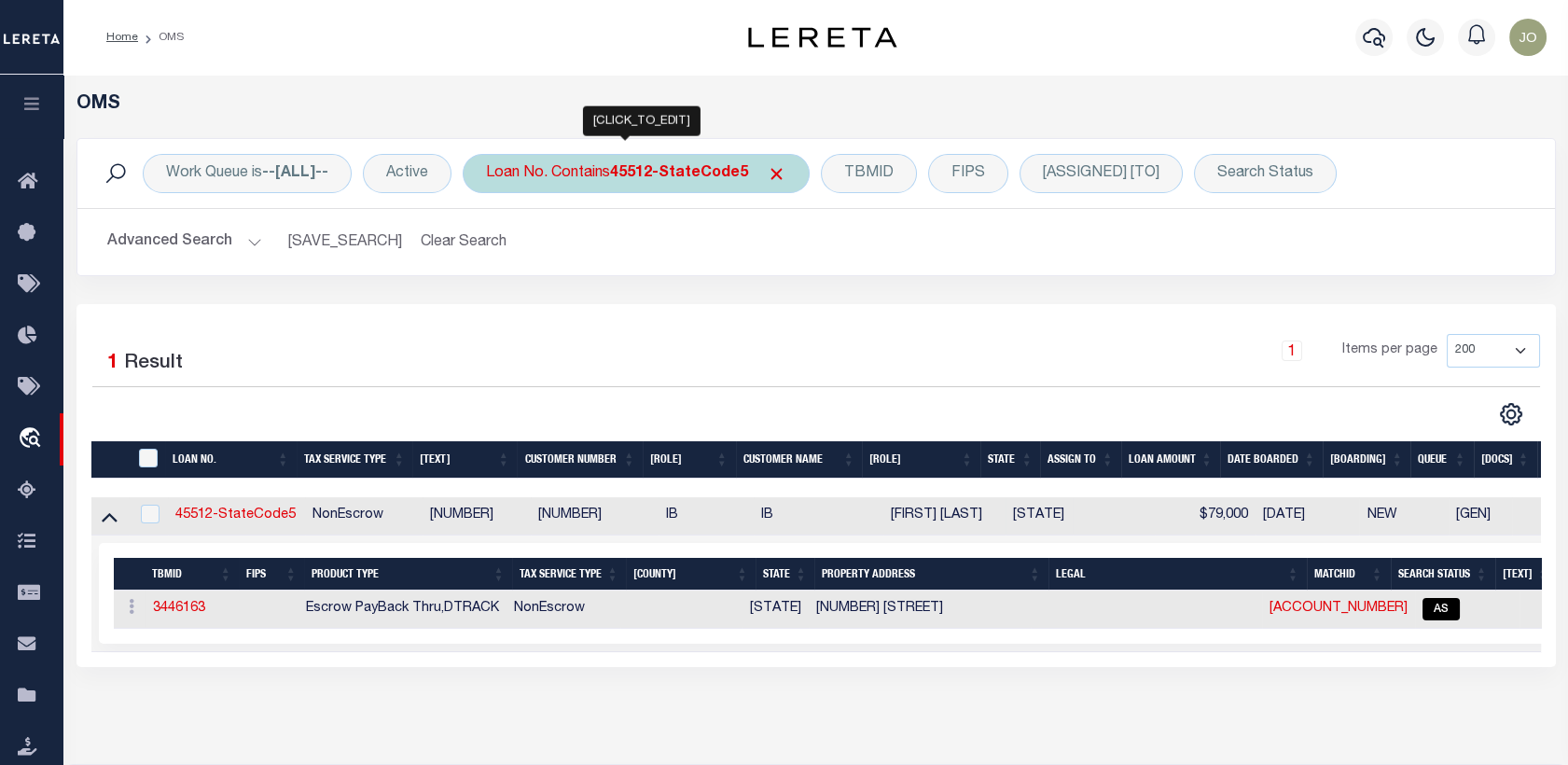 click on "Loan No. Contains [NUMBER]-[STATECODE]" at bounding box center (636, 174) 